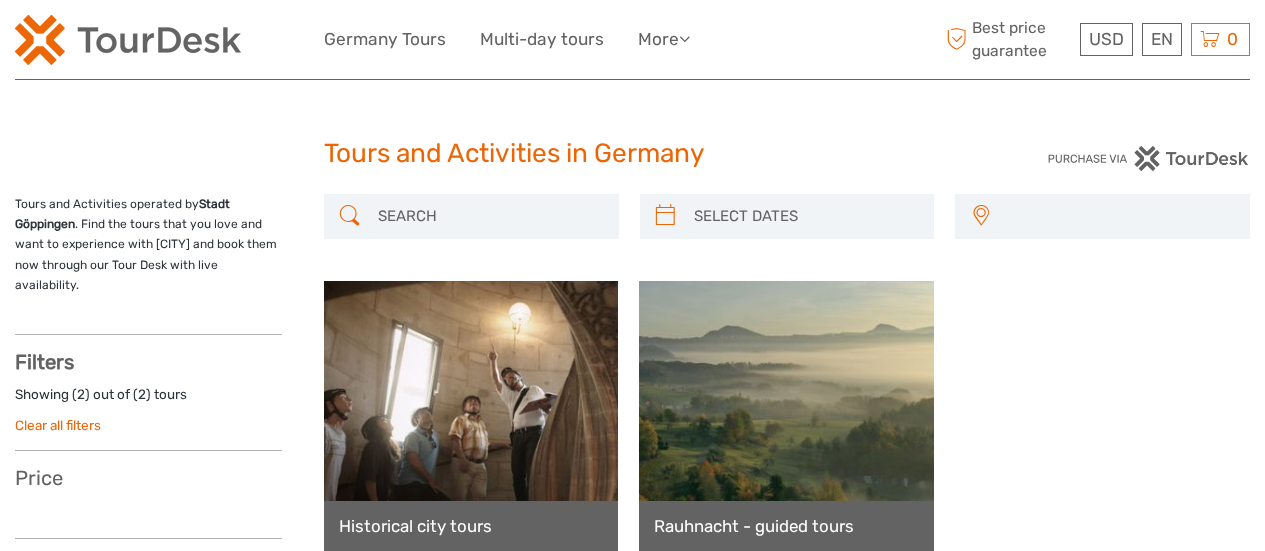 select 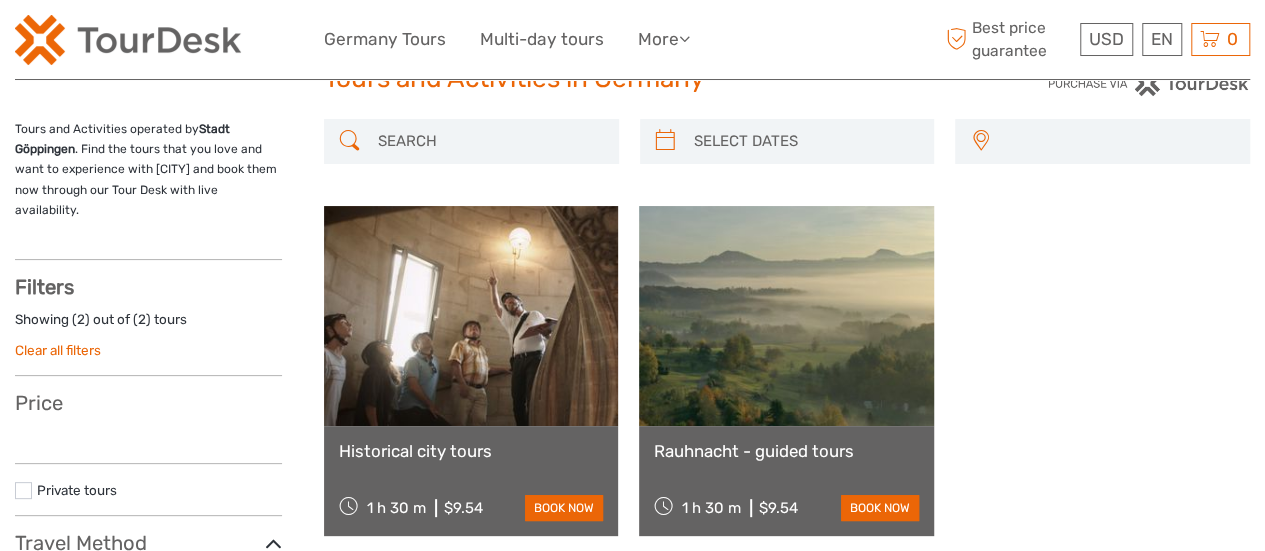 scroll, scrollTop: 200, scrollLeft: 0, axis: vertical 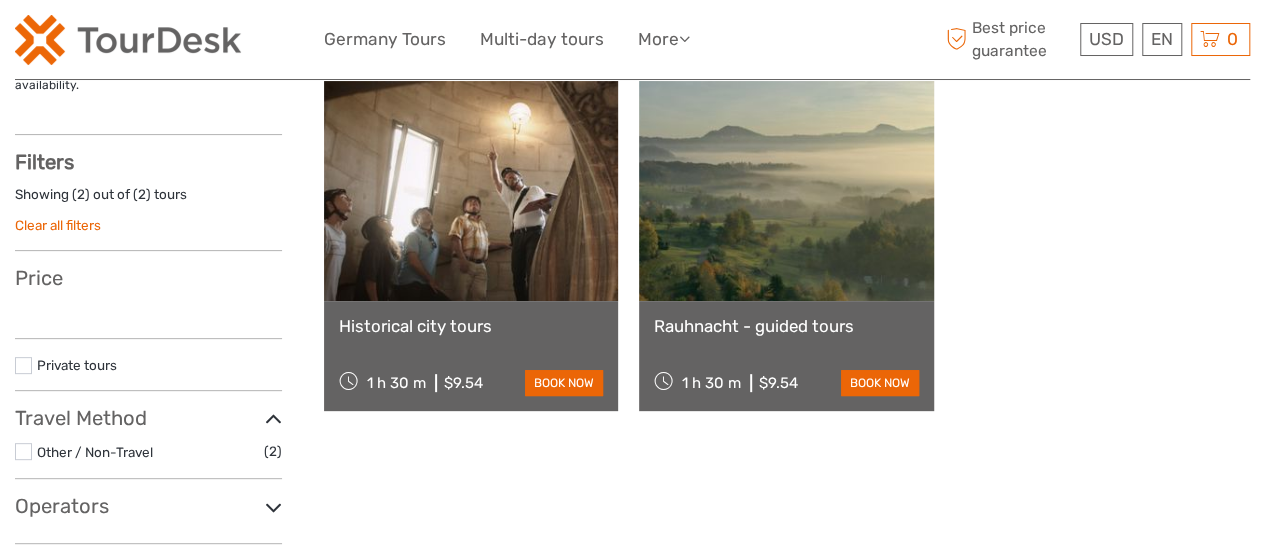 select 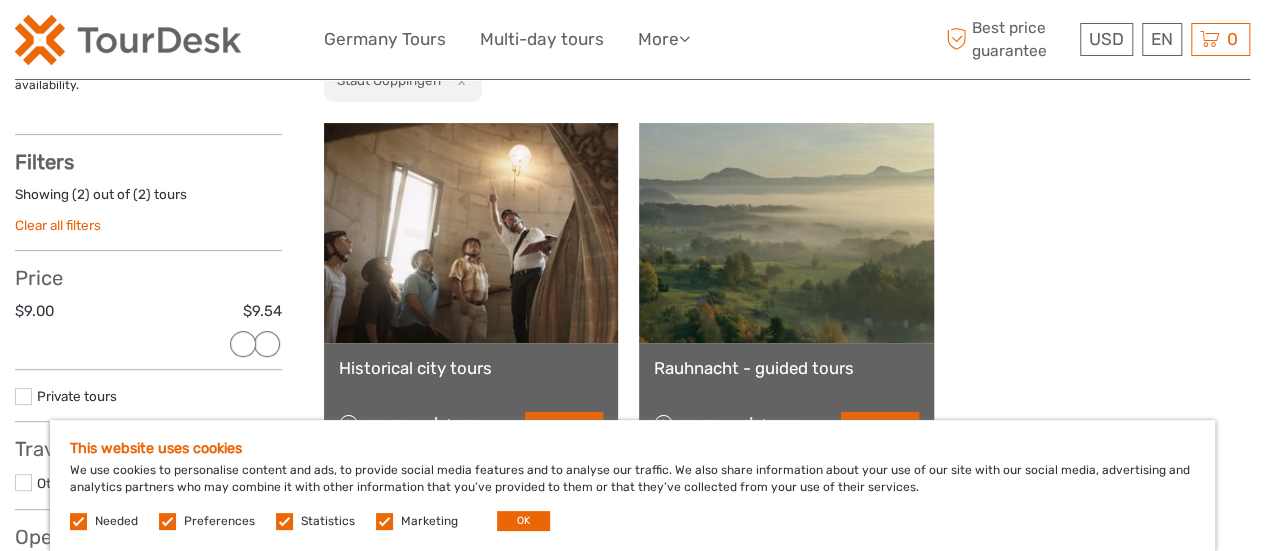 scroll, scrollTop: 300, scrollLeft: 0, axis: vertical 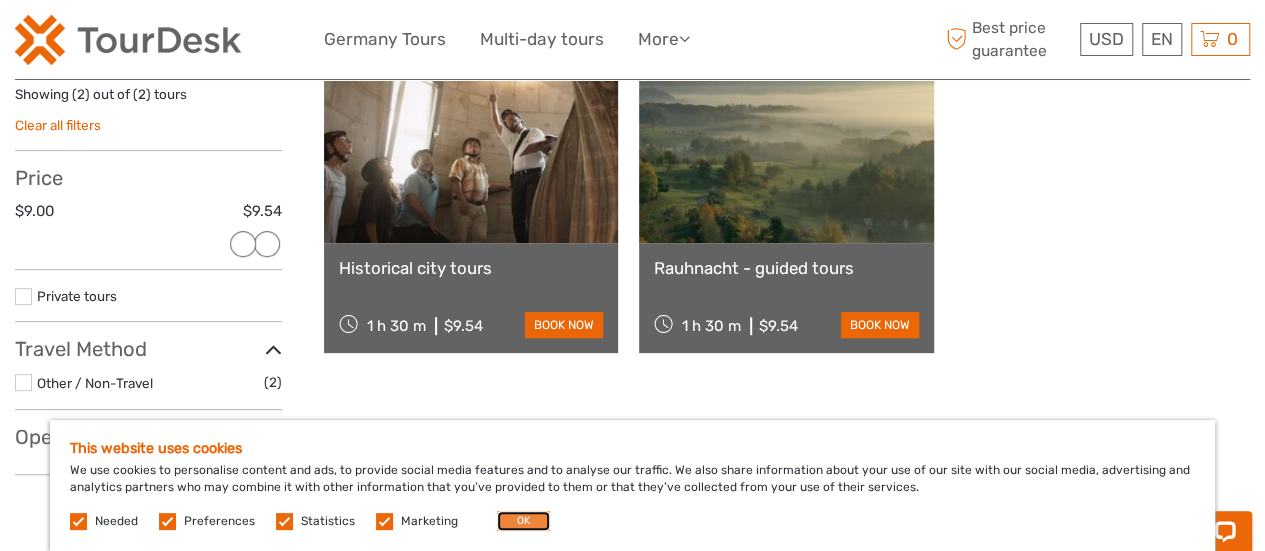 click on "OK" at bounding box center [523, 521] 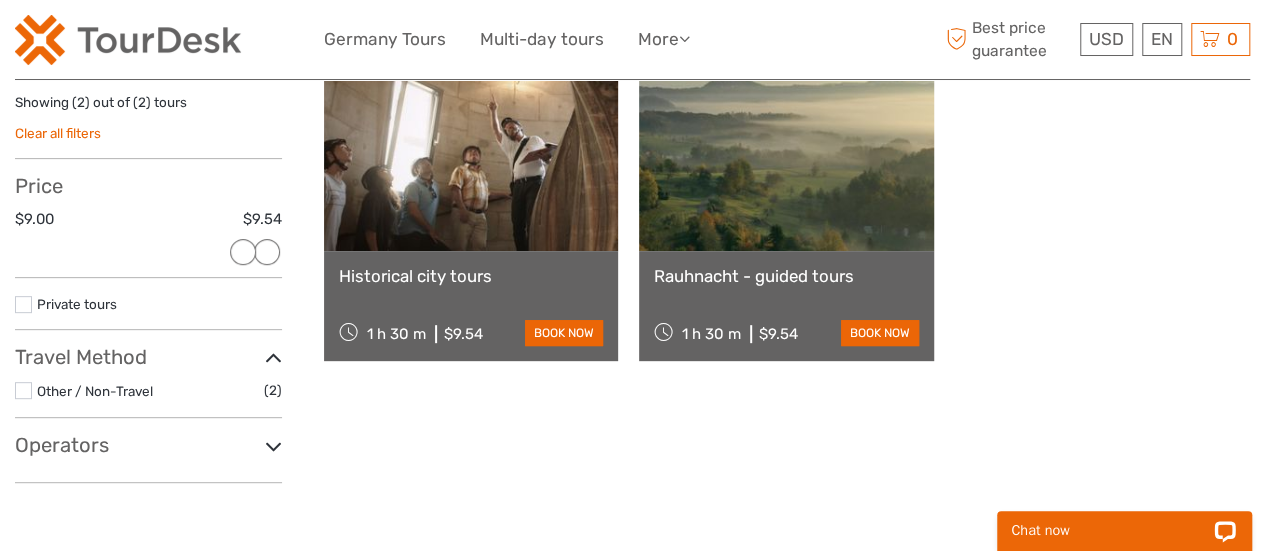 scroll, scrollTop: 300, scrollLeft: 0, axis: vertical 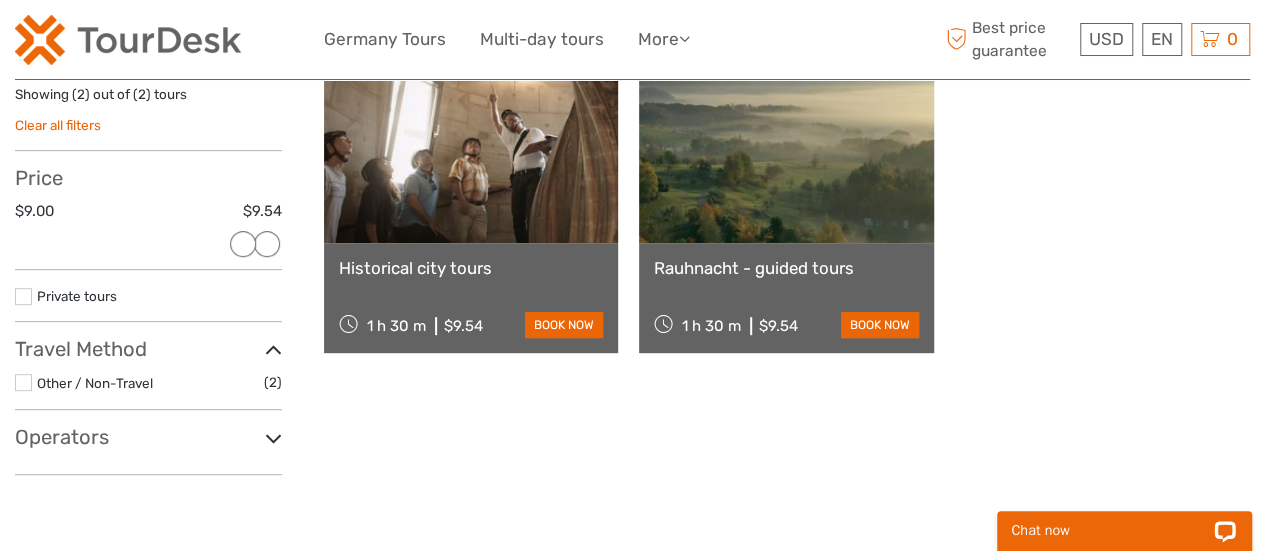 click at bounding box center [471, 133] 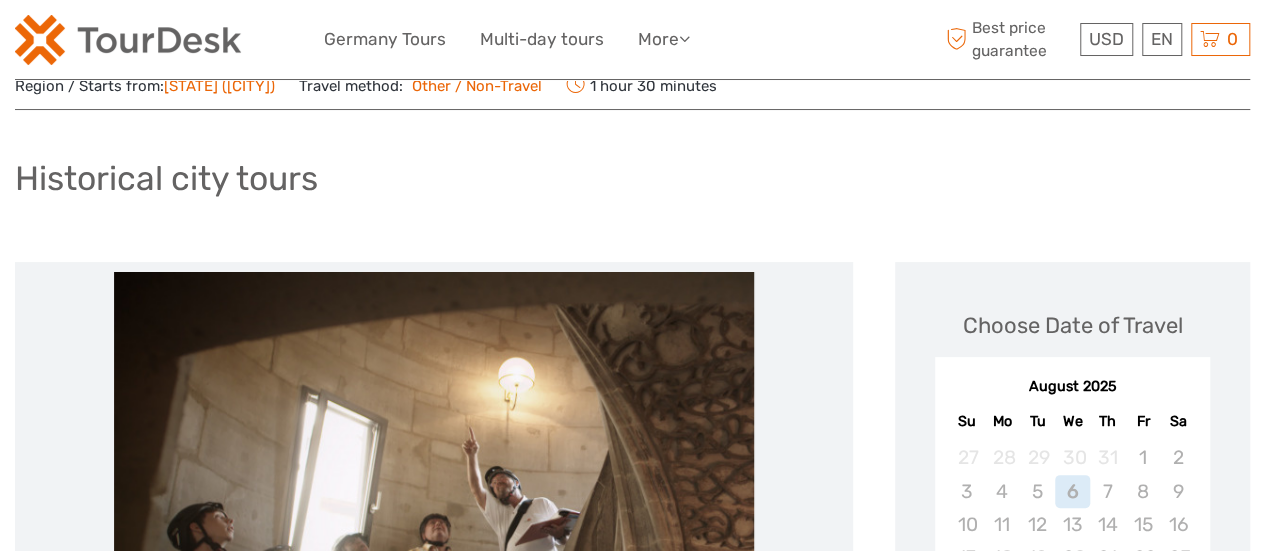 scroll, scrollTop: 200, scrollLeft: 0, axis: vertical 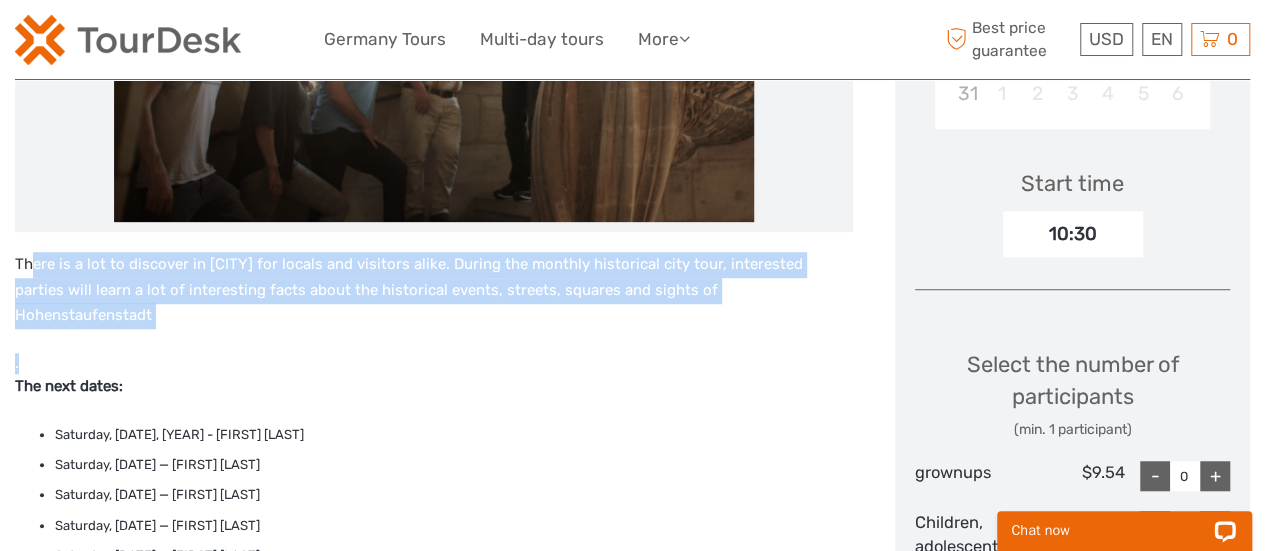 drag, startPoint x: 28, startPoint y: 264, endPoint x: 638, endPoint y: 309, distance: 611.6576 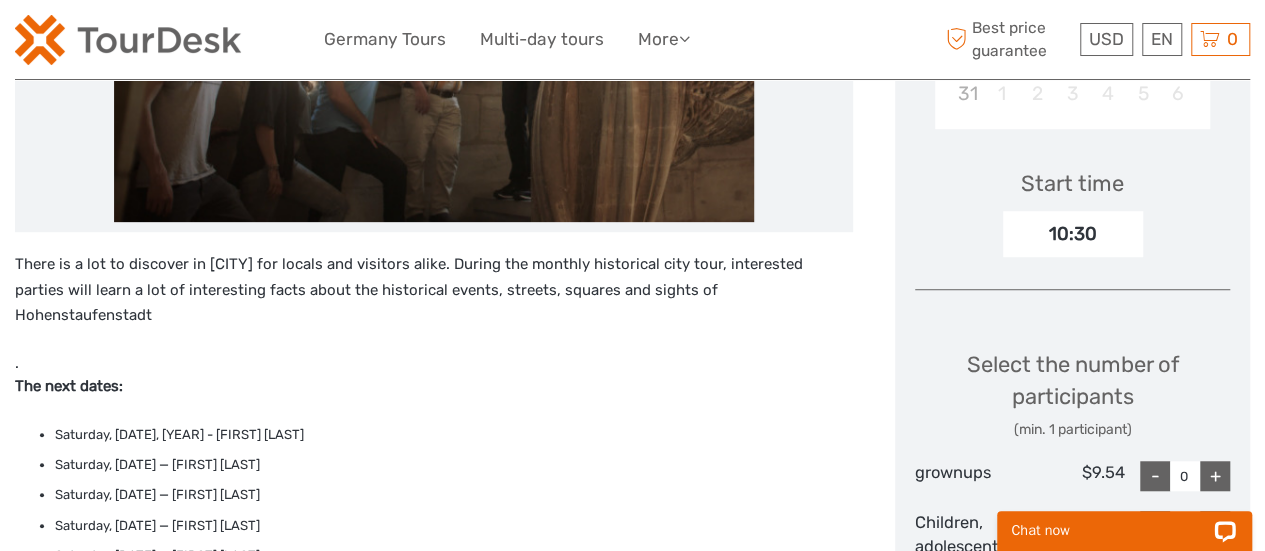 scroll, scrollTop: 700, scrollLeft: 0, axis: vertical 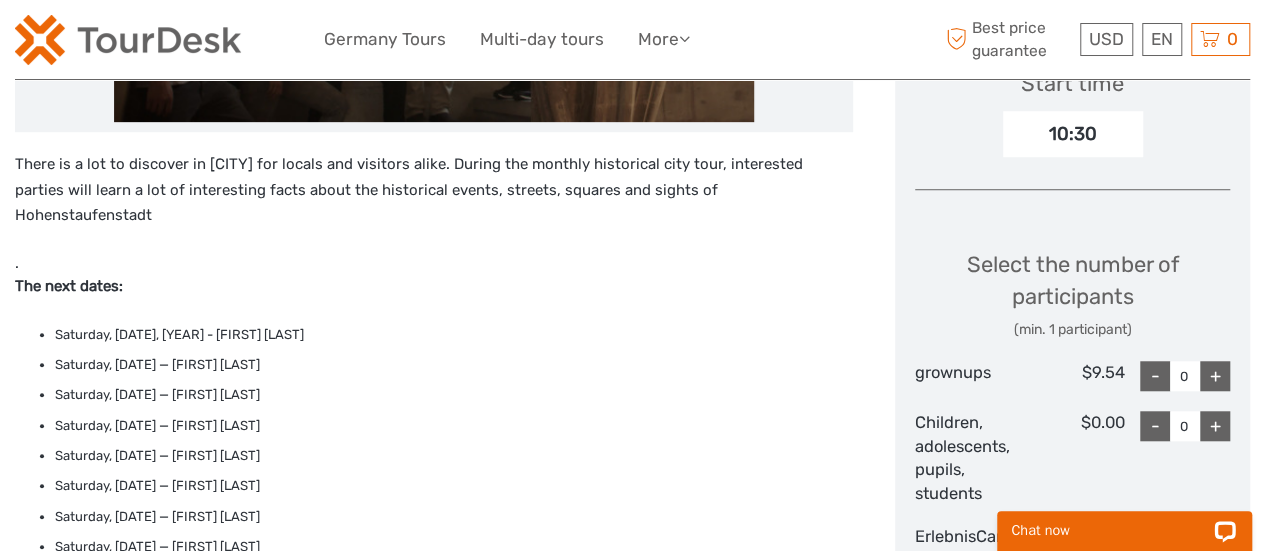 drag, startPoint x: 846, startPoint y: 187, endPoint x: 4, endPoint y: 173, distance: 842.1164 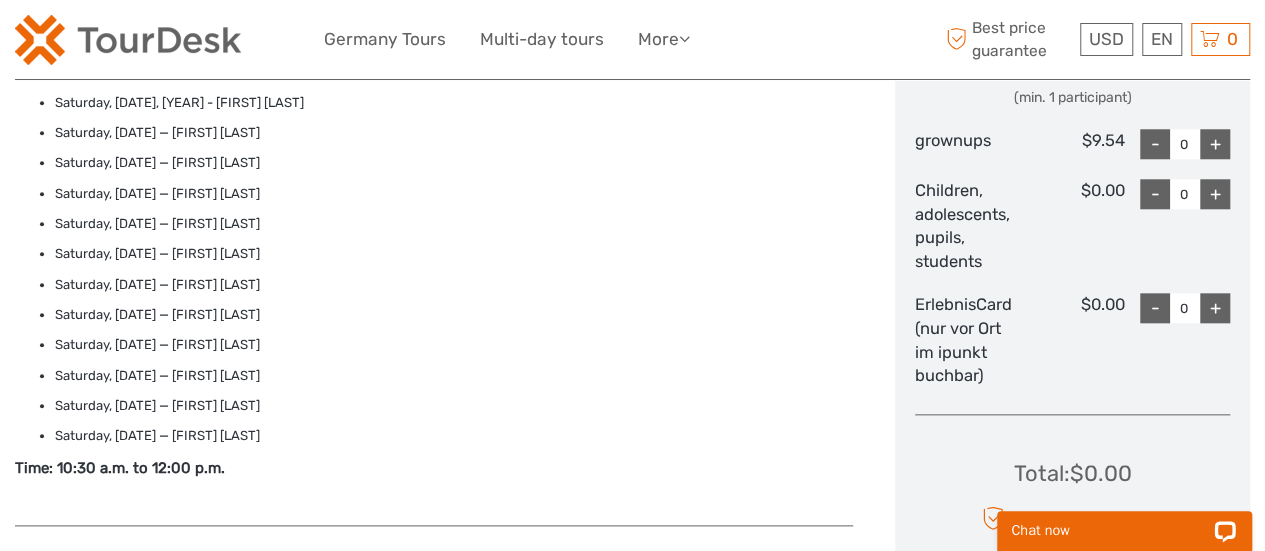 scroll, scrollTop: 900, scrollLeft: 0, axis: vertical 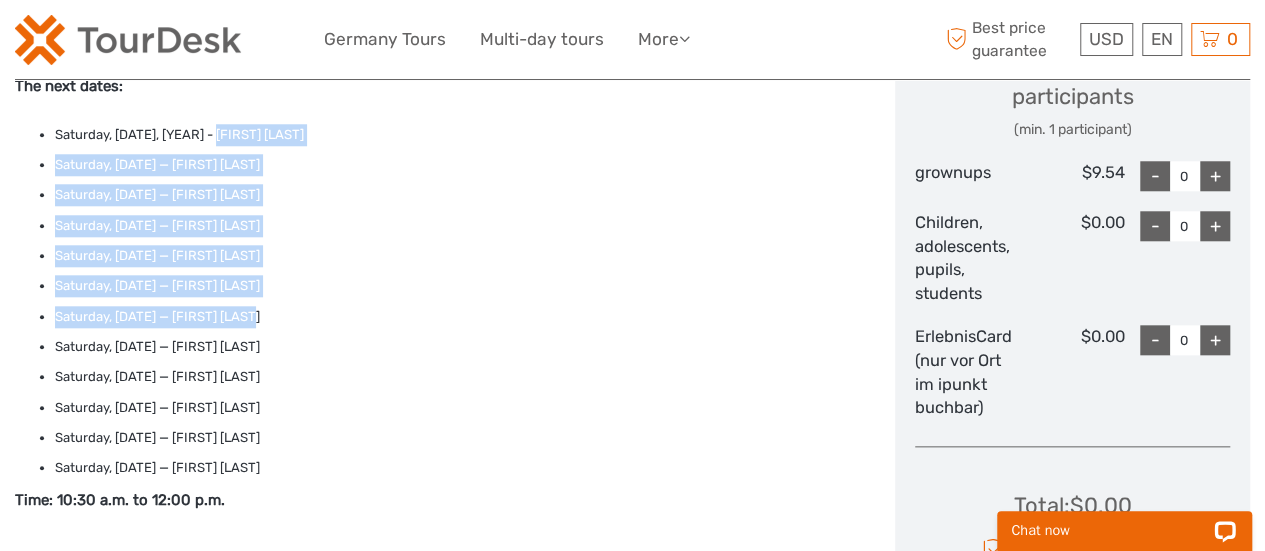 drag, startPoint x: 258, startPoint y: 286, endPoint x: 222, endPoint y: 107, distance: 182.58423 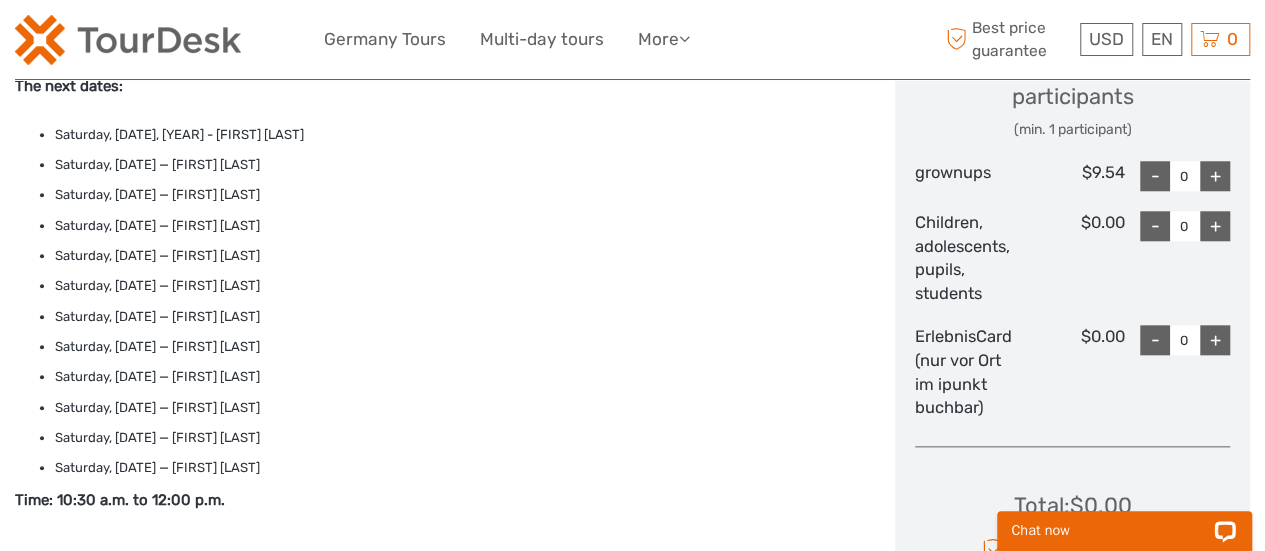 drag, startPoint x: 339, startPoint y: 434, endPoint x: 218, endPoint y: 433, distance: 121.004135 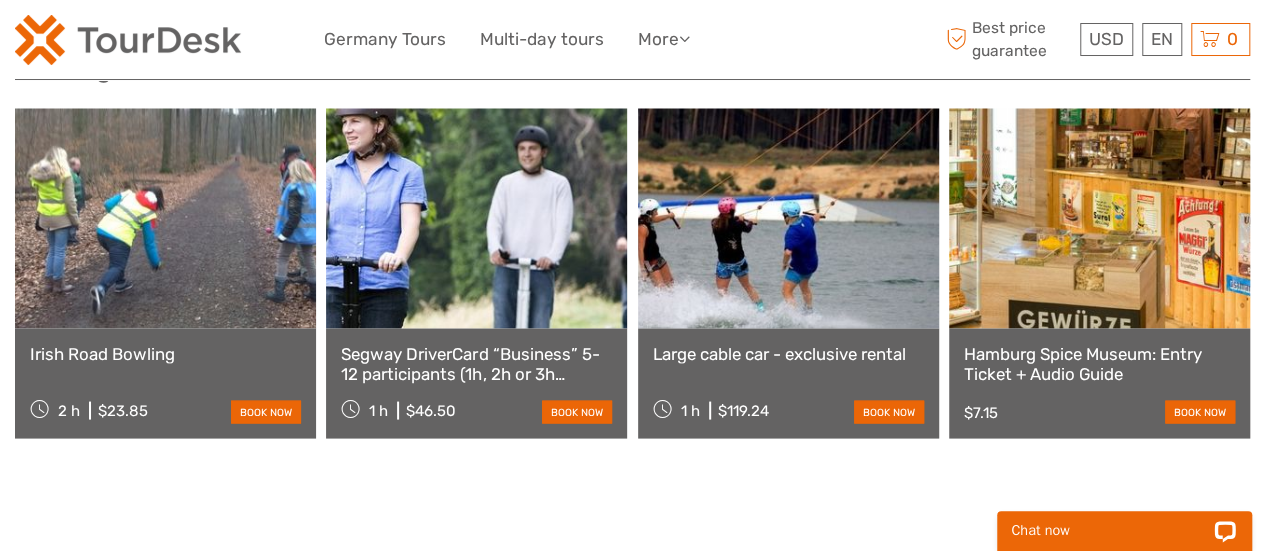 scroll, scrollTop: 1800, scrollLeft: 0, axis: vertical 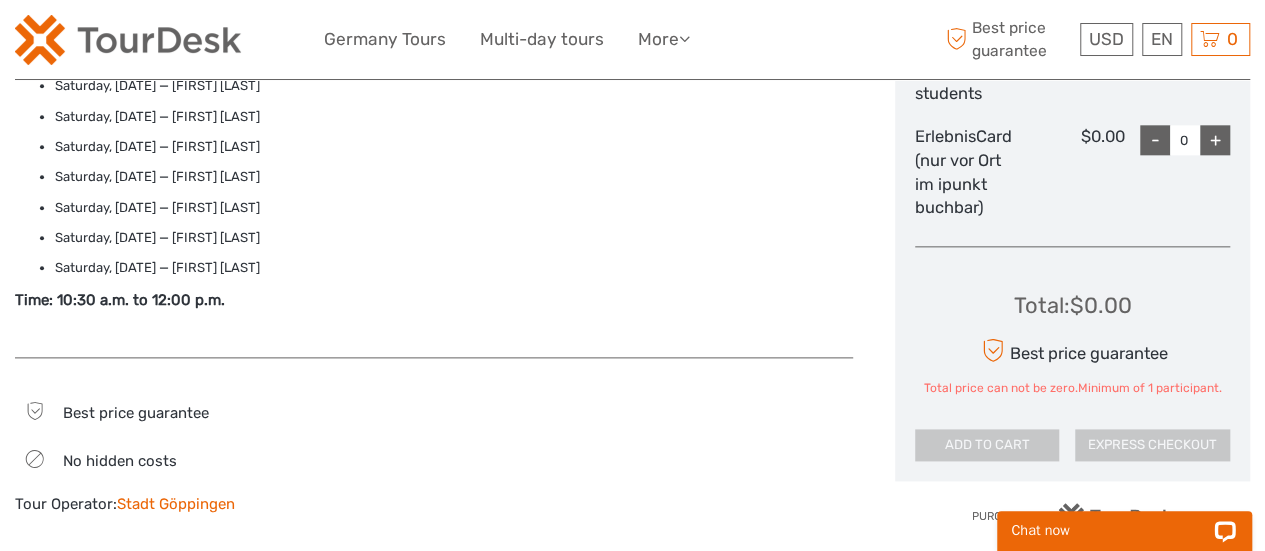 click on "Saturday, December 13th — Silke Allmendinger" at bounding box center [454, 268] 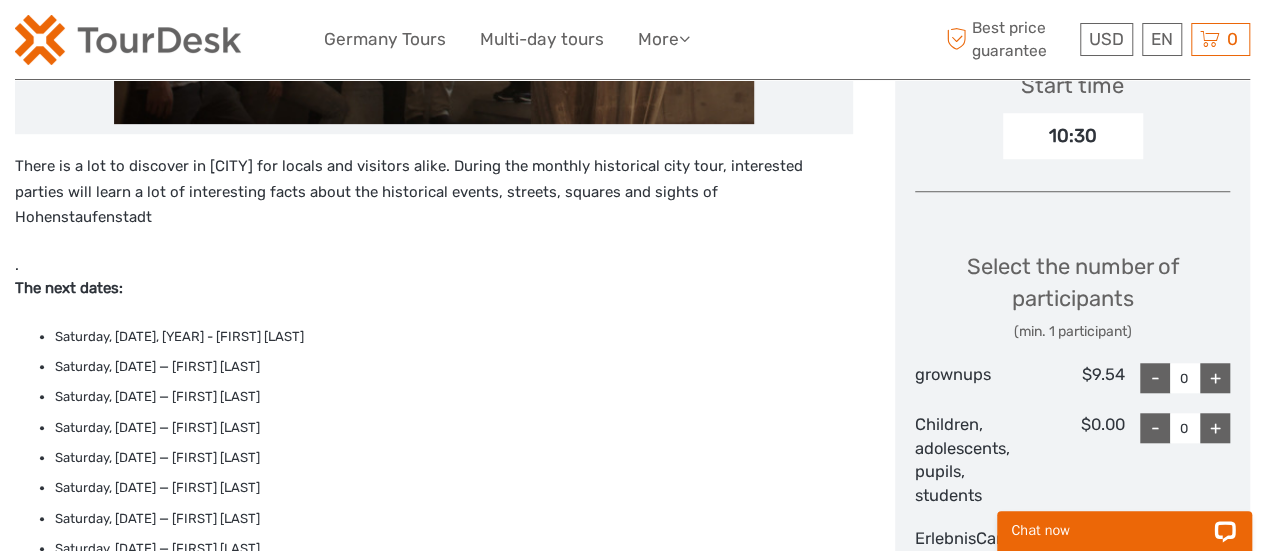 scroll, scrollTop: 700, scrollLeft: 0, axis: vertical 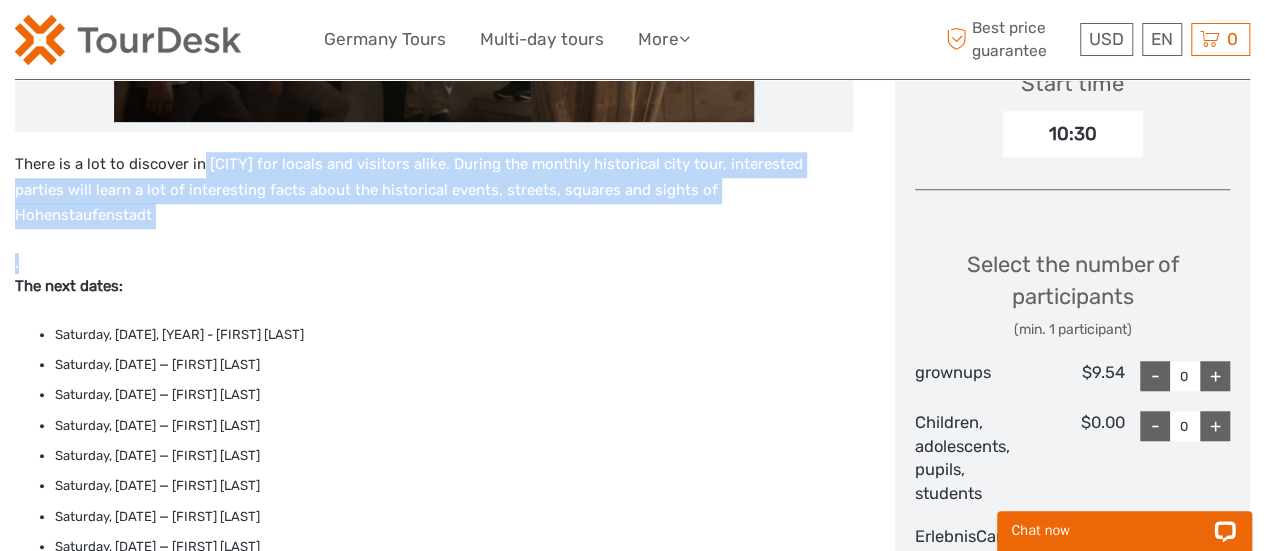 drag, startPoint x: 199, startPoint y: 171, endPoint x: 484, endPoint y: 215, distance: 288.3765 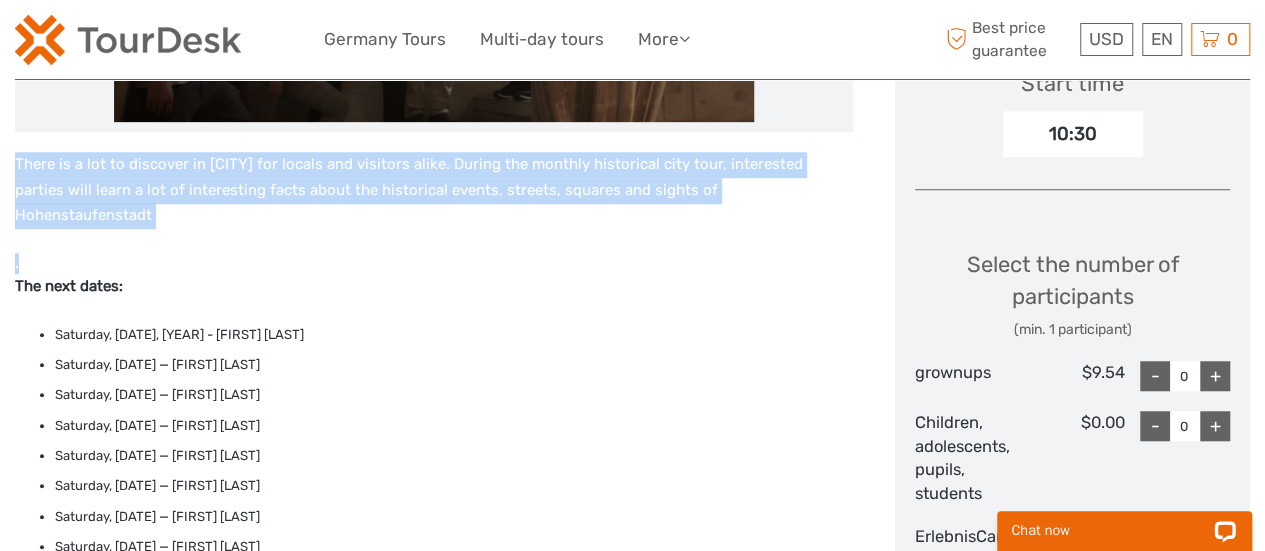 drag, startPoint x: 484, startPoint y: 215, endPoint x: 16, endPoint y: 161, distance: 471.10507 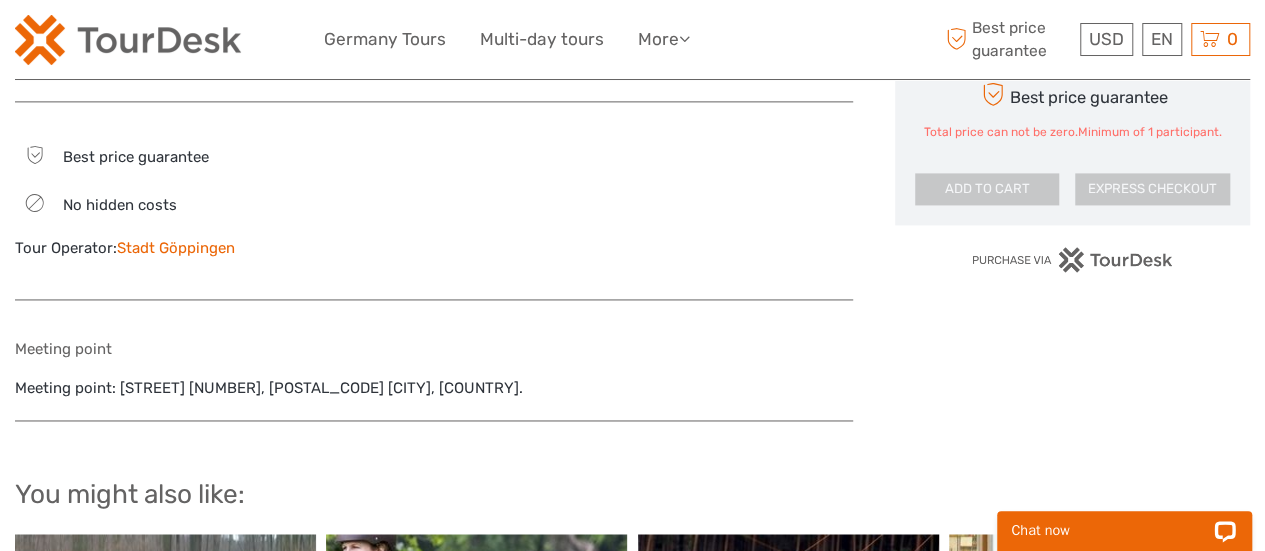 scroll, scrollTop: 1400, scrollLeft: 0, axis: vertical 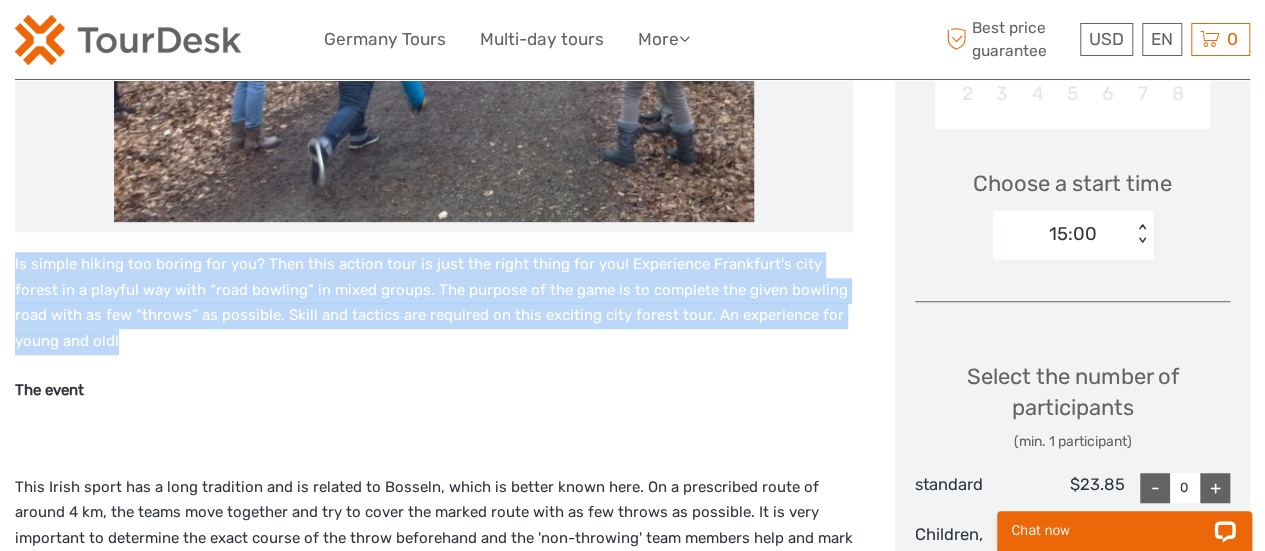 drag, startPoint x: 90, startPoint y: 346, endPoint x: 11, endPoint y: 261, distance: 116.0431 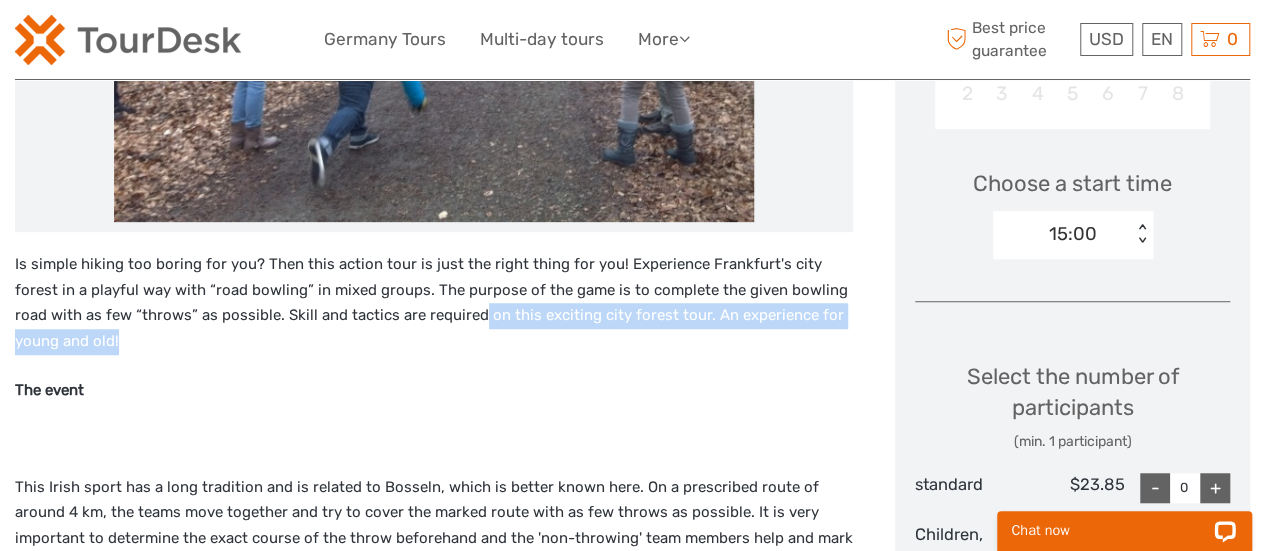 drag, startPoint x: 447, startPoint y: 309, endPoint x: 468, endPoint y: 353, distance: 48.754486 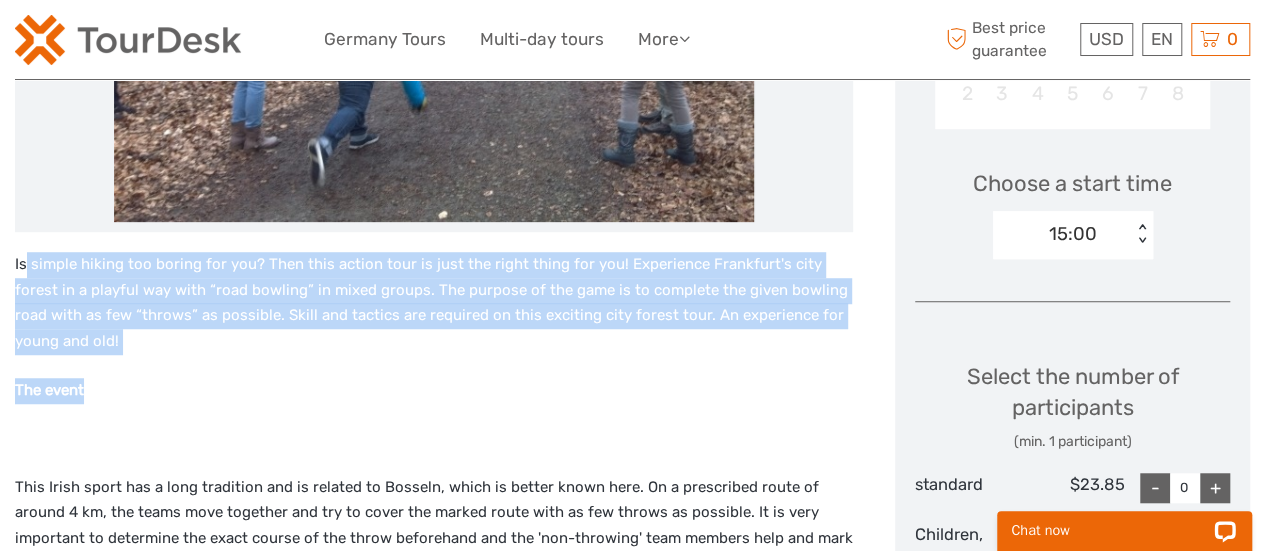 drag, startPoint x: 433, startPoint y: 355, endPoint x: 26, endPoint y: 274, distance: 414.98193 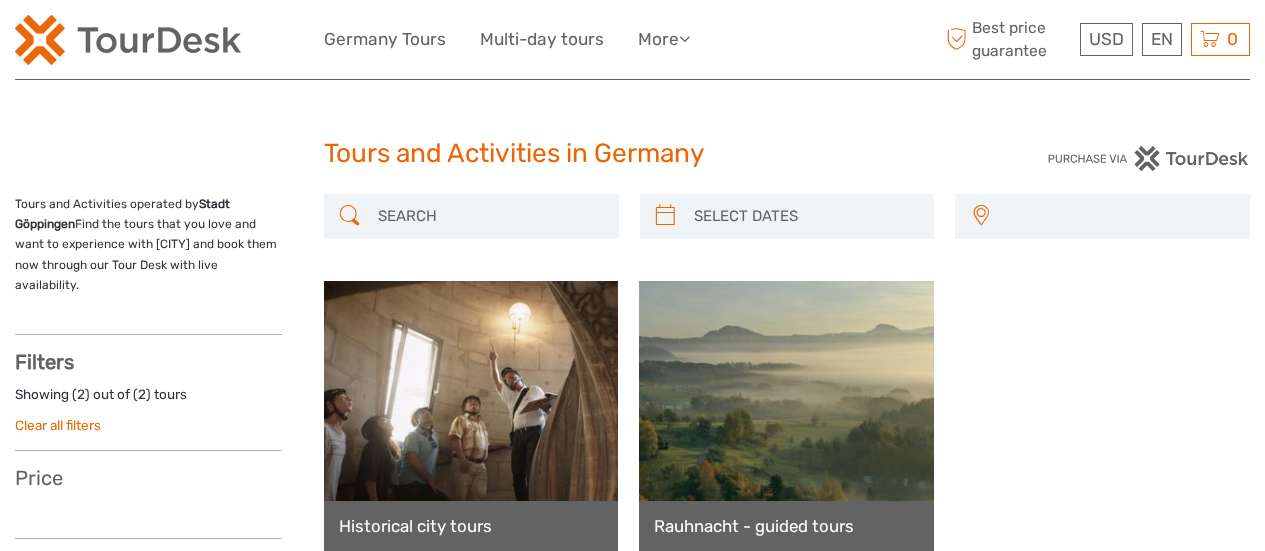 select 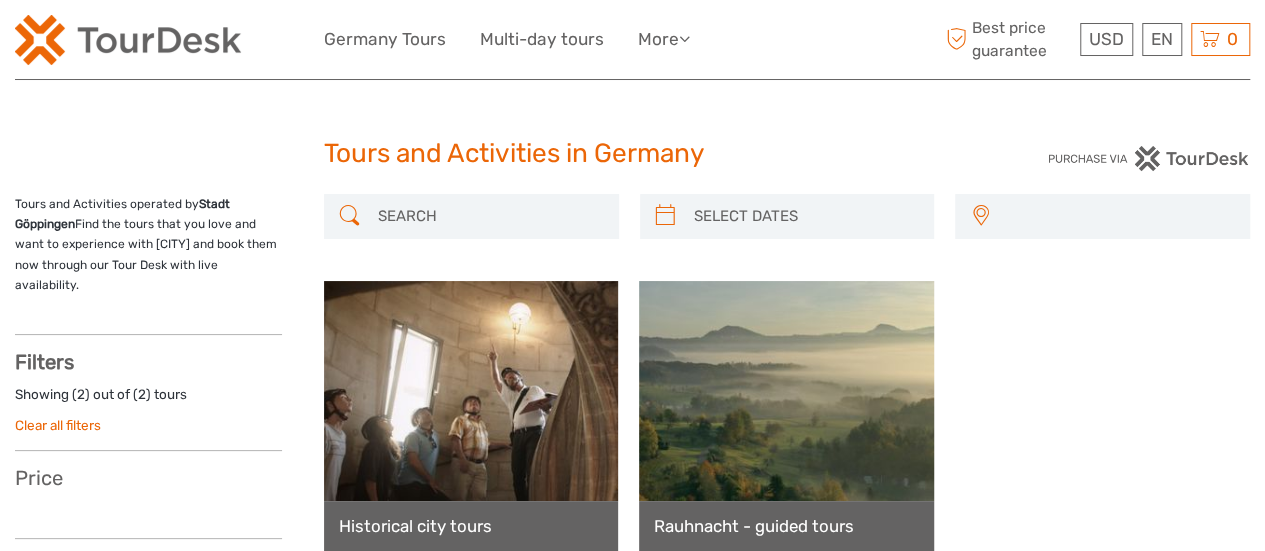 scroll, scrollTop: 0, scrollLeft: 0, axis: both 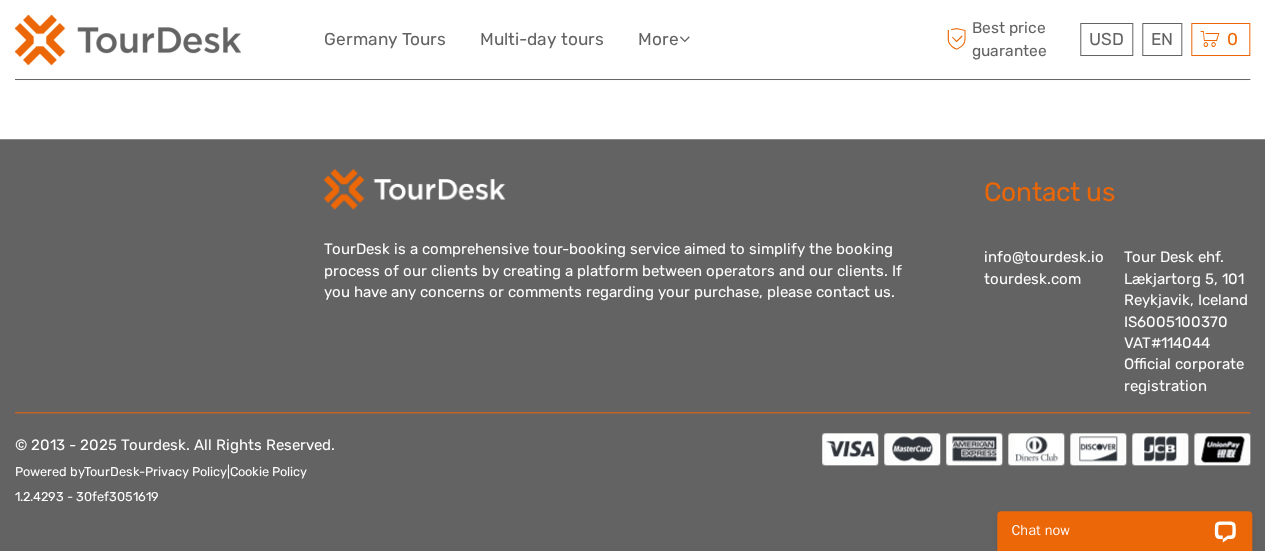 drag, startPoint x: 330, startPoint y: 260, endPoint x: 876, endPoint y: 289, distance: 546.7696 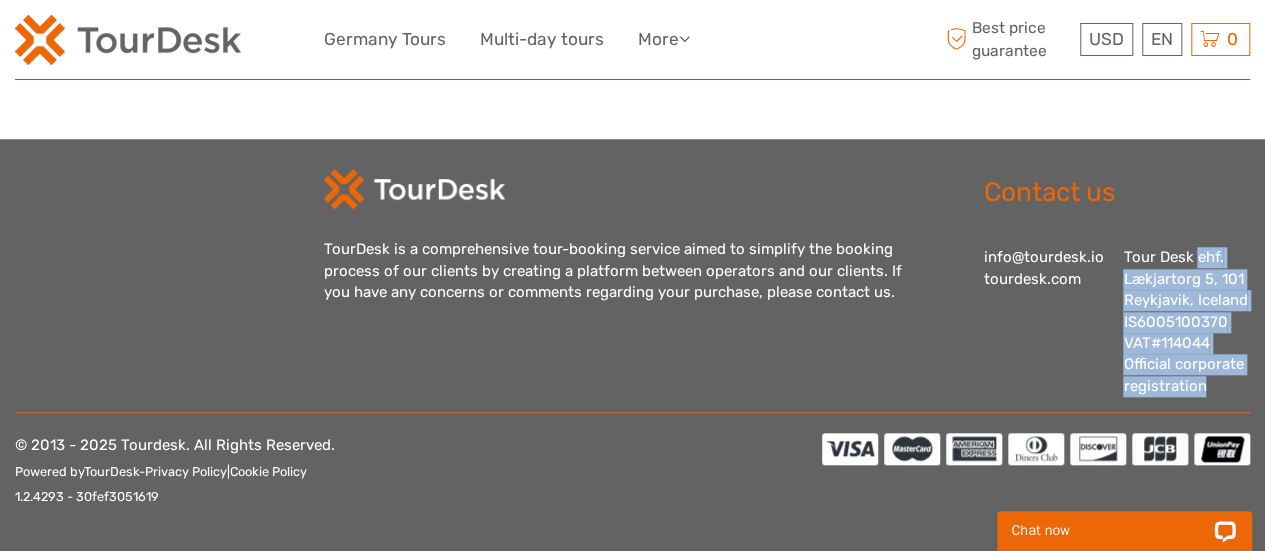 drag, startPoint x: 1138, startPoint y: 266, endPoint x: 1207, endPoint y: 388, distance: 140.16063 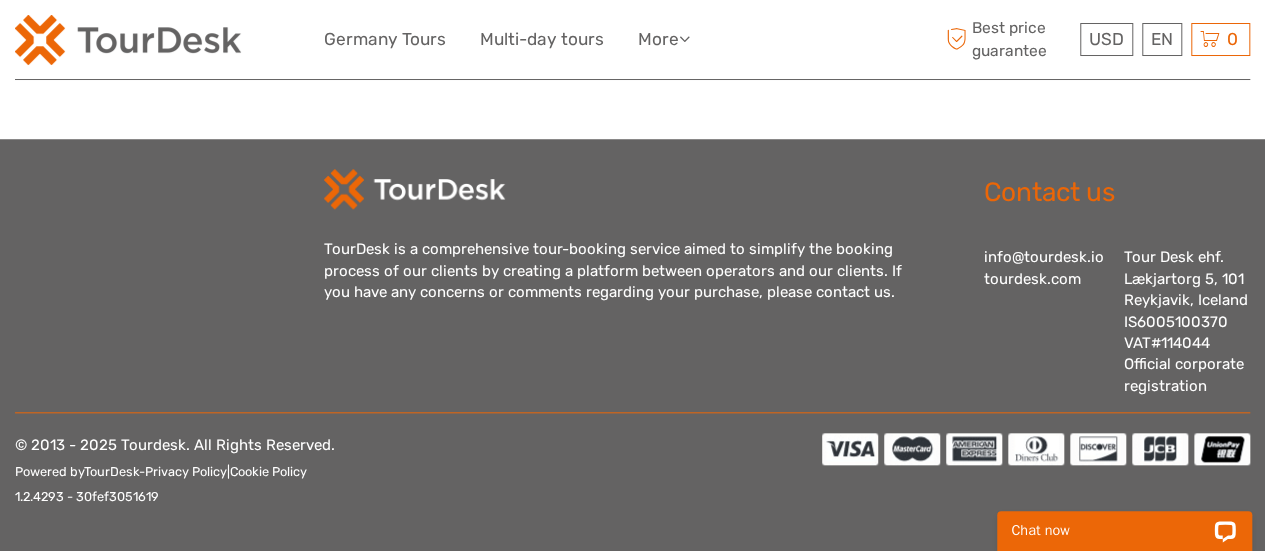 click on "info@tourdesk.io
tourdesk.com" at bounding box center [1043, 322] 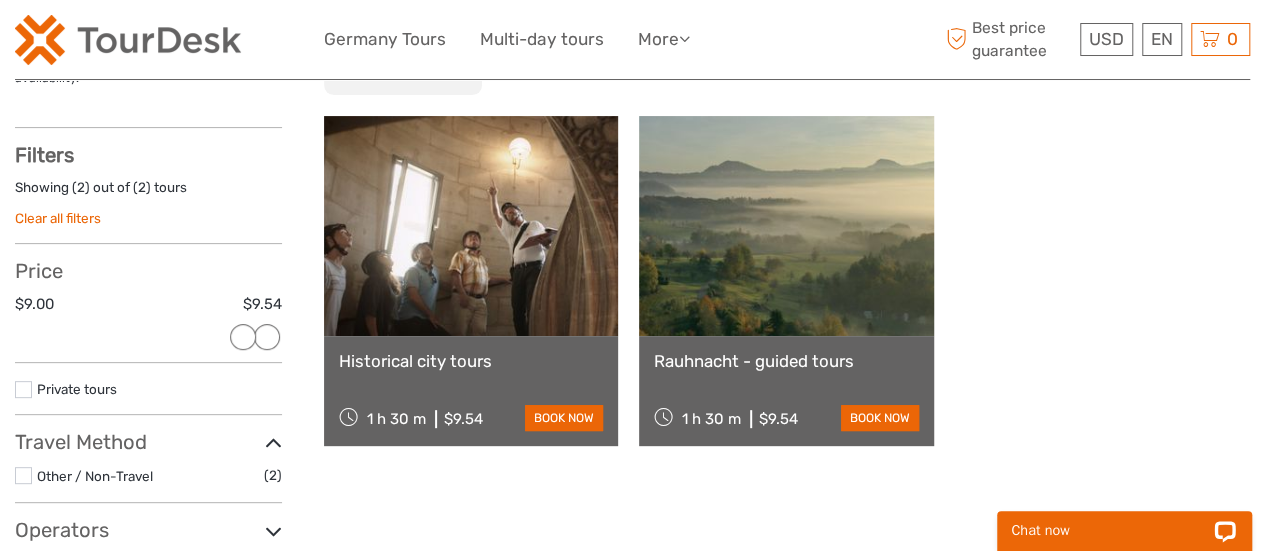 scroll, scrollTop: 211, scrollLeft: 0, axis: vertical 